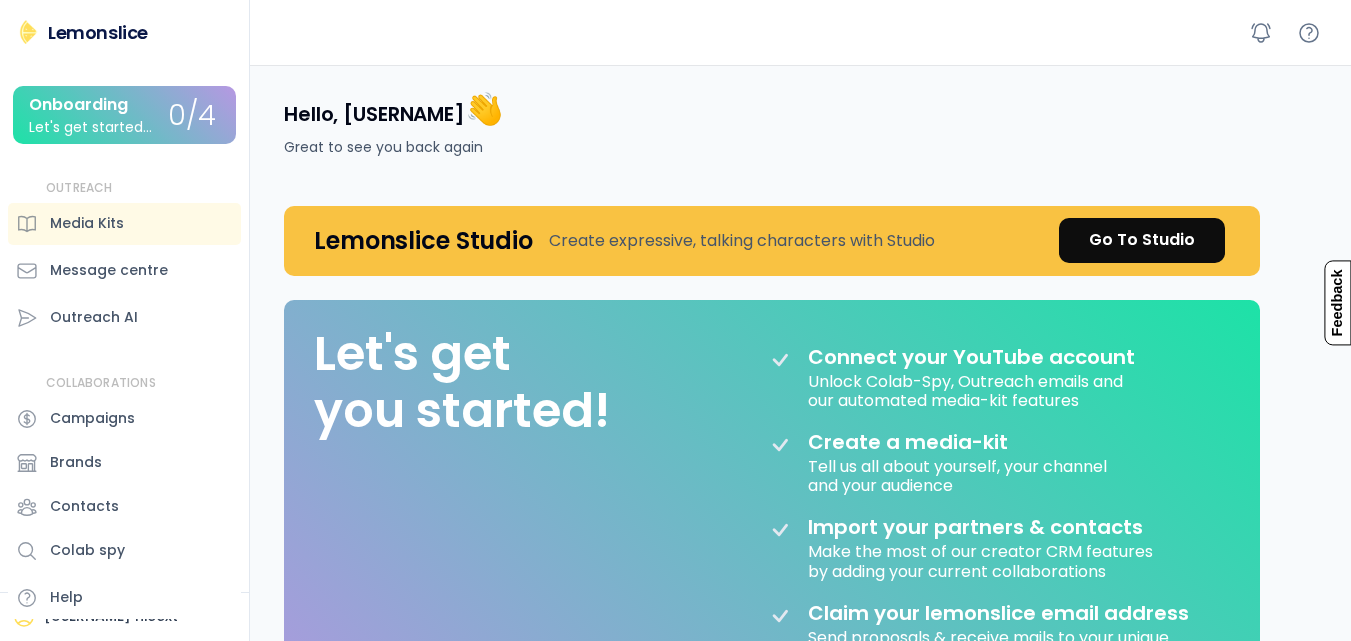 scroll, scrollTop: 0, scrollLeft: 0, axis: both 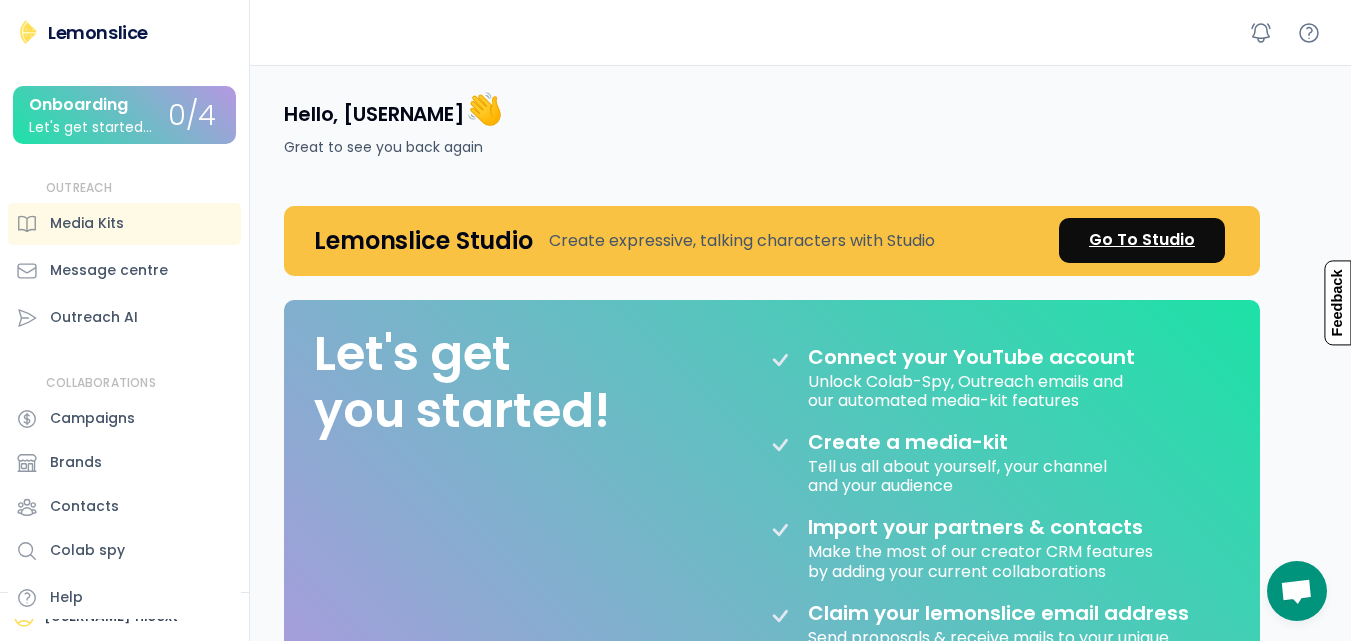 click on "Go To Studio" at bounding box center [1142, 240] 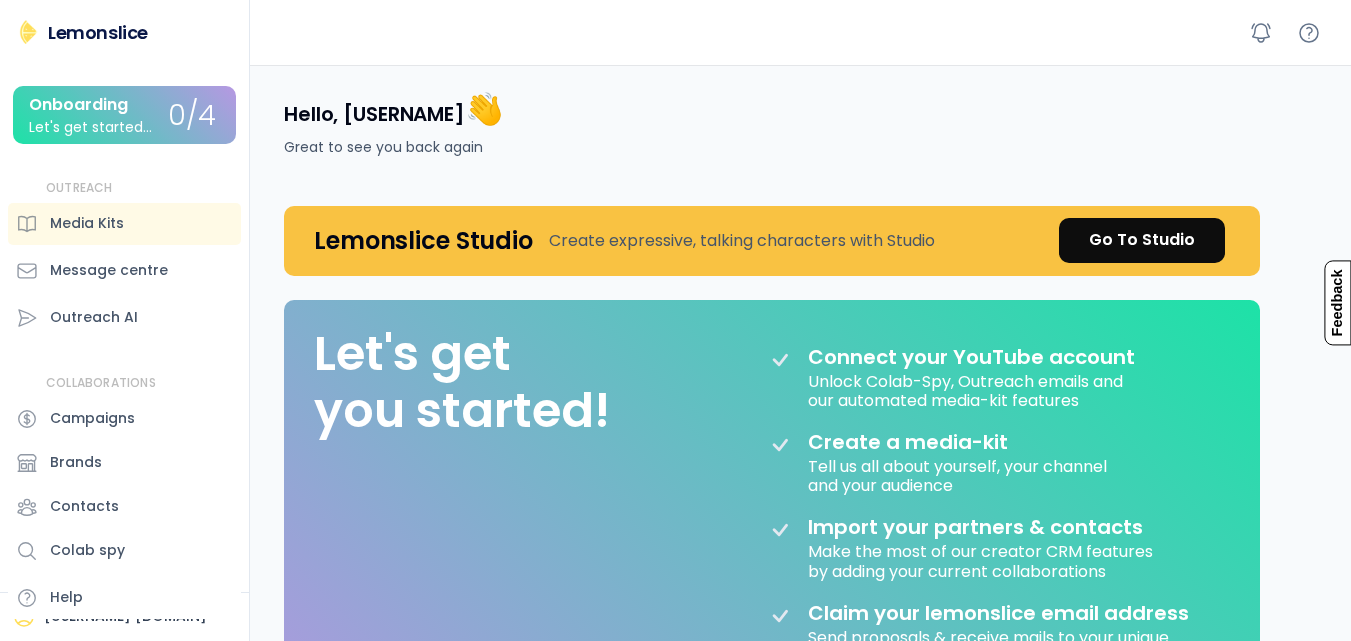 scroll, scrollTop: 0, scrollLeft: 0, axis: both 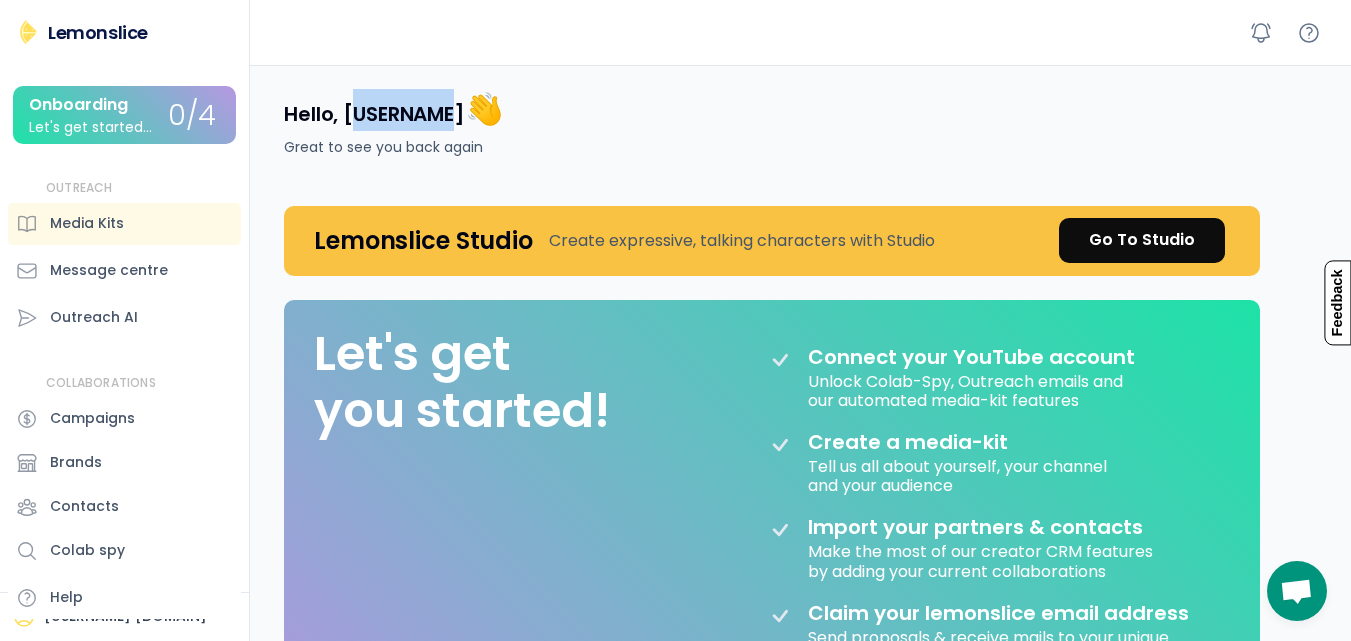 drag, startPoint x: 354, startPoint y: 111, endPoint x: 422, endPoint y: 111, distance: 68 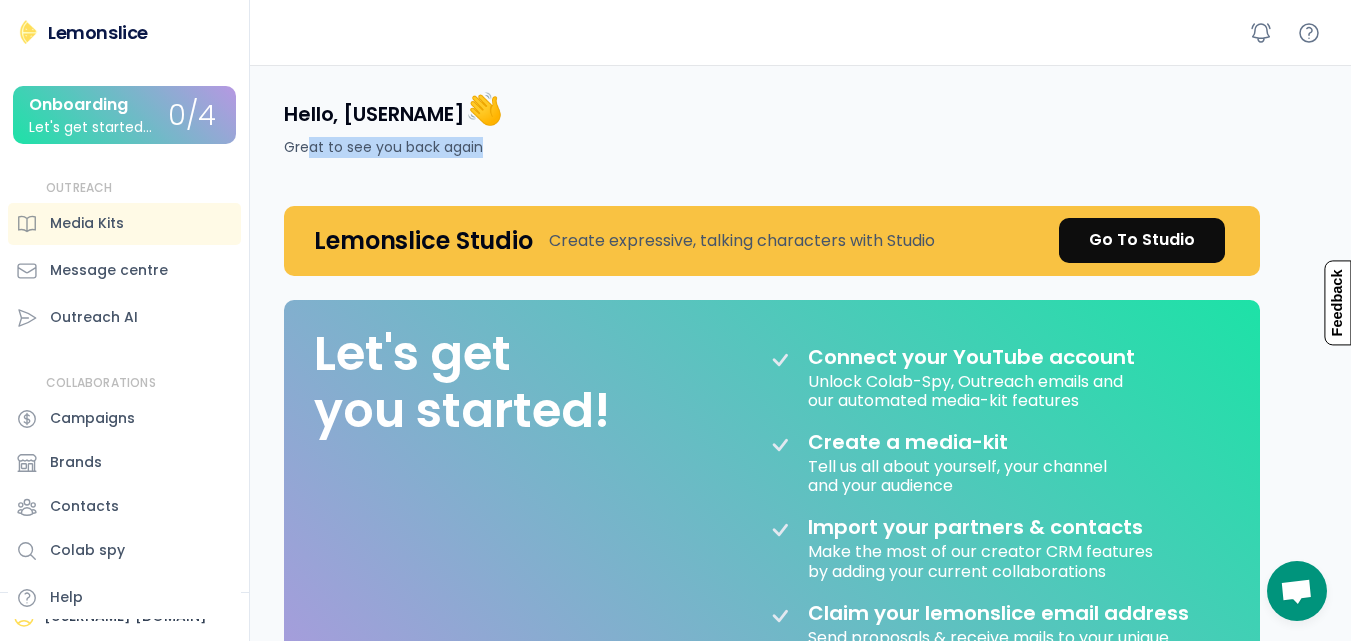 drag, startPoint x: 343, startPoint y: 148, endPoint x: 528, endPoint y: 150, distance: 185.0108 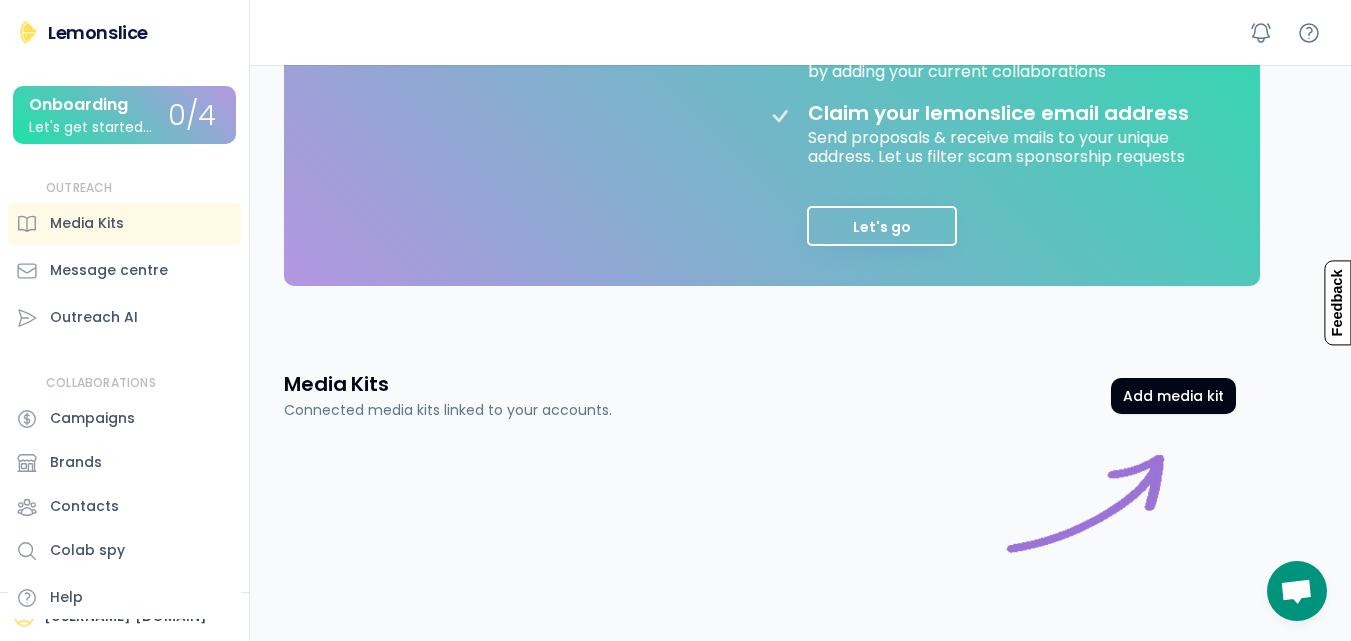 scroll, scrollTop: 624, scrollLeft: 0, axis: vertical 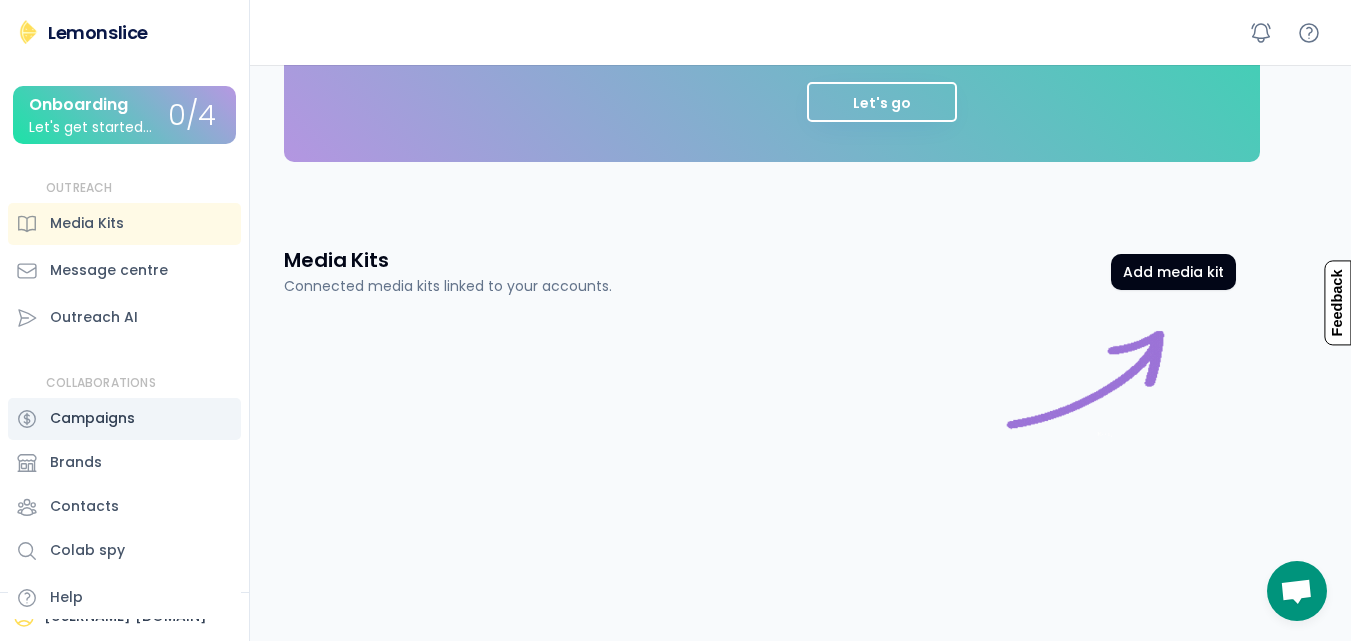 click on "Campaigns" at bounding box center [92, 418] 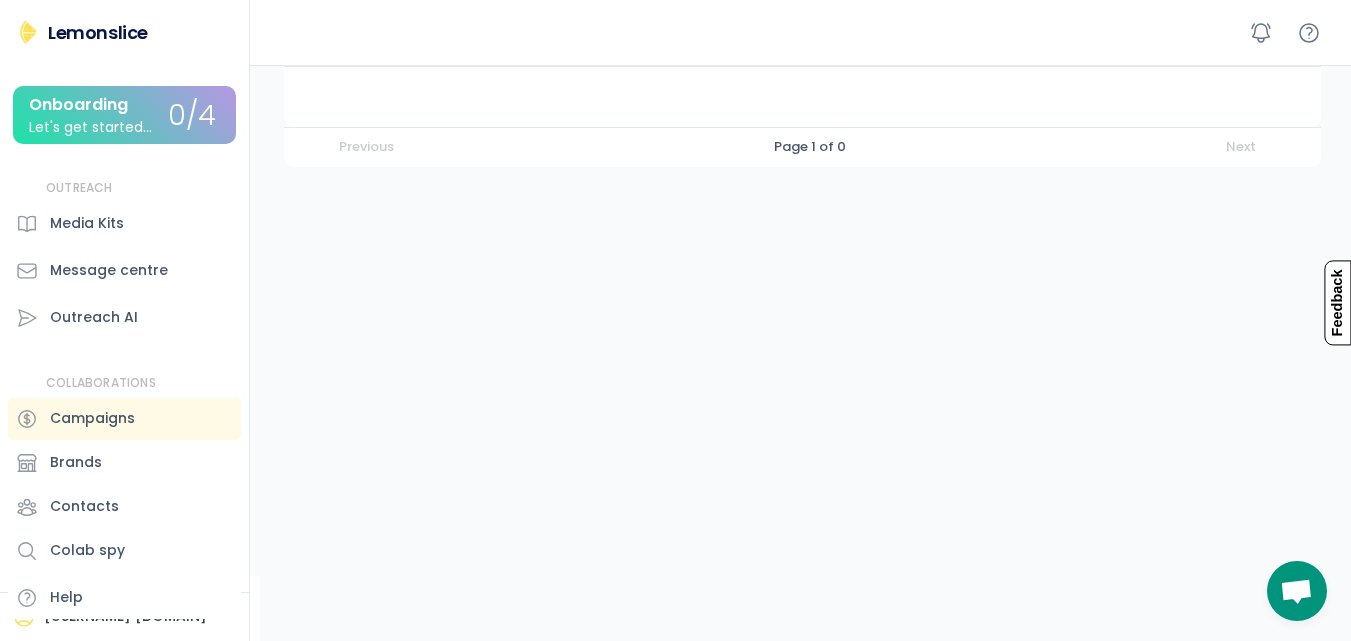 scroll, scrollTop: 0, scrollLeft: 0, axis: both 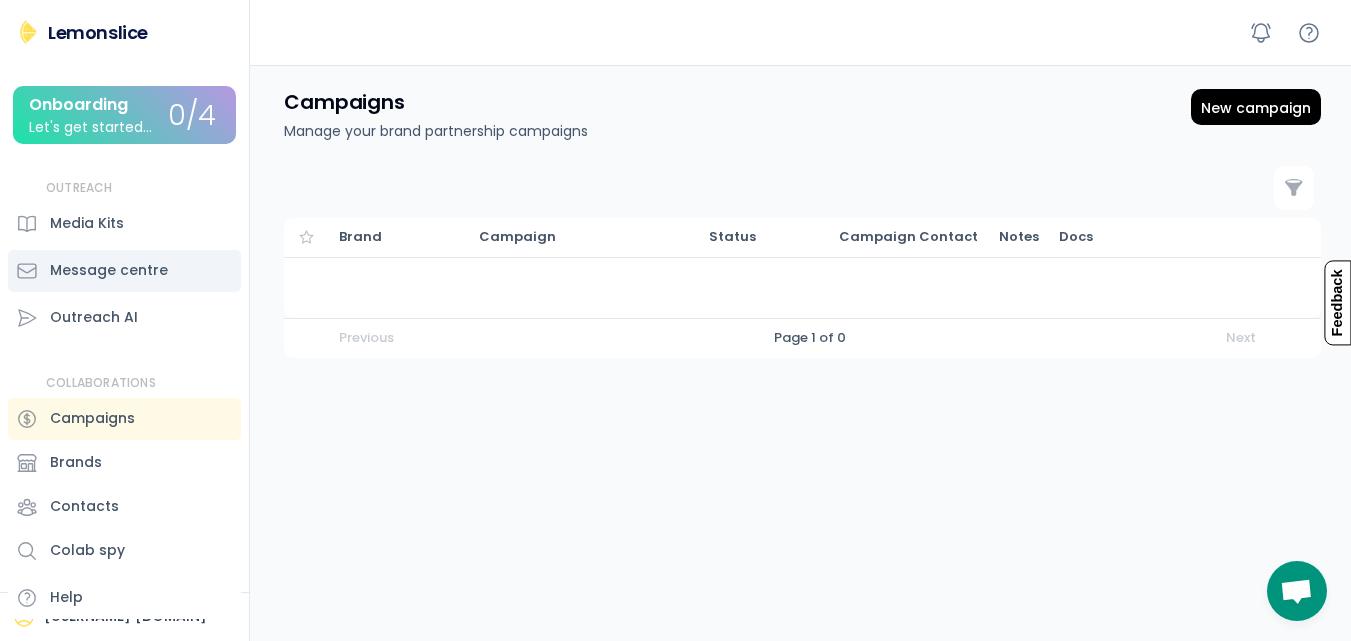 click on "Message centre" at bounding box center [109, 270] 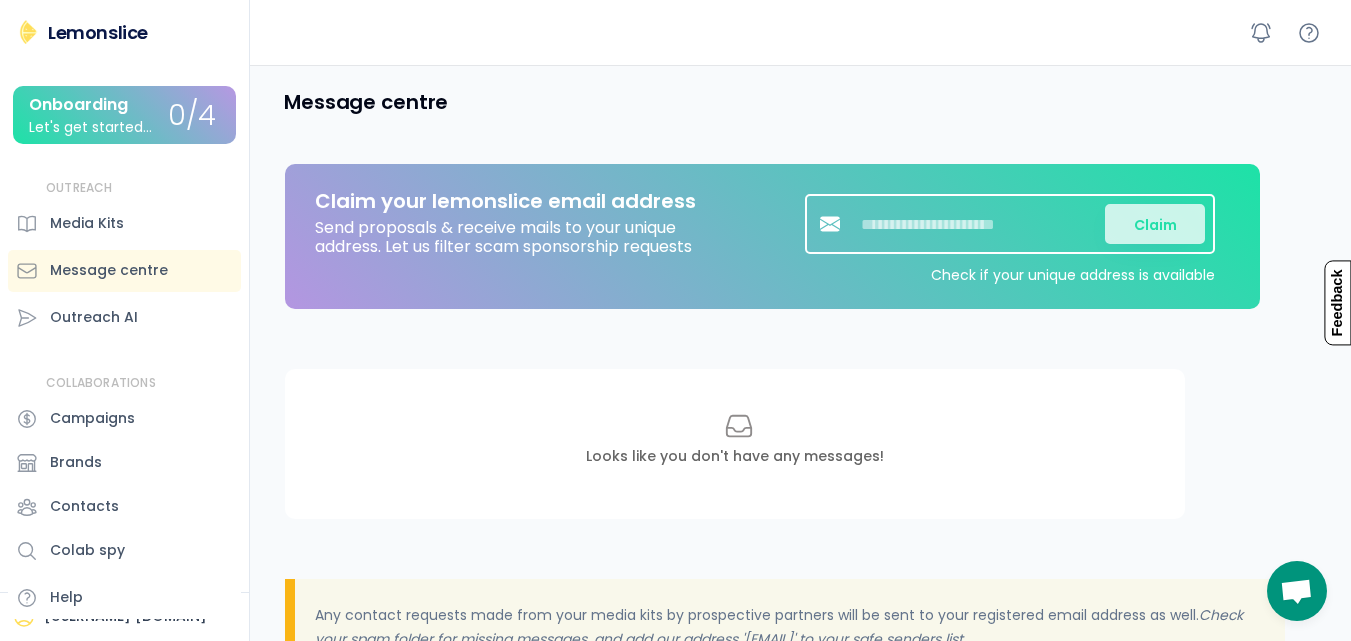 click on "Lemonslice" at bounding box center [98, 32] 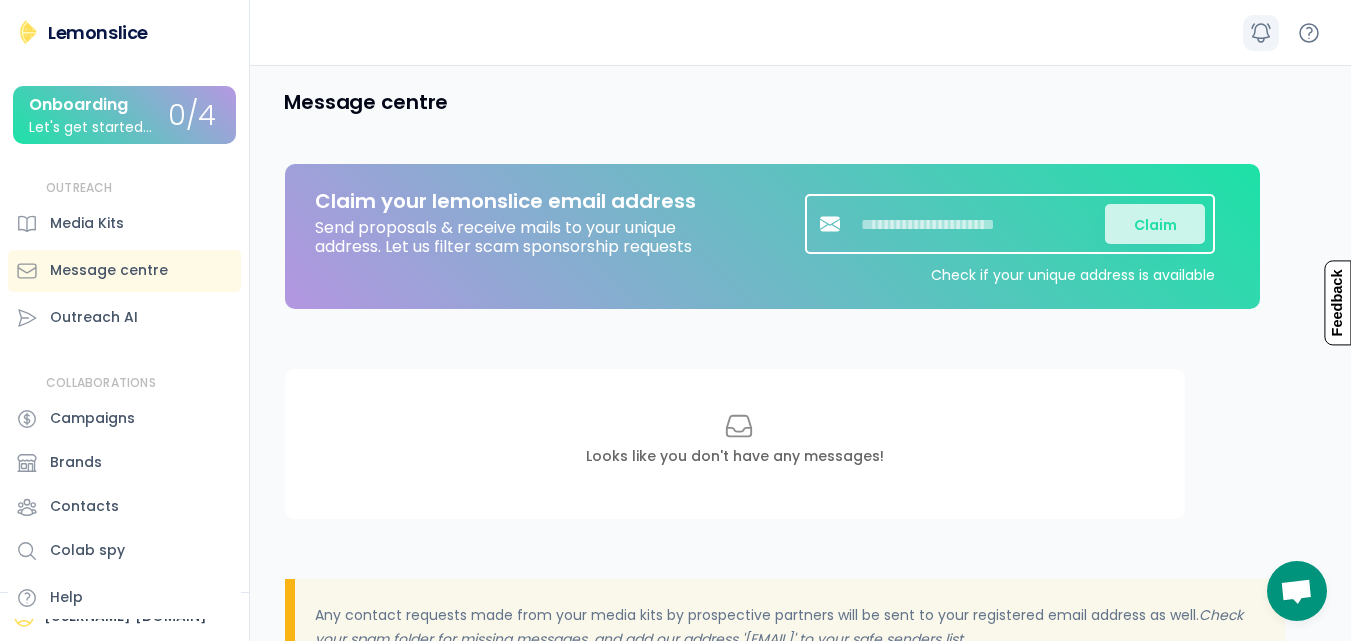 click 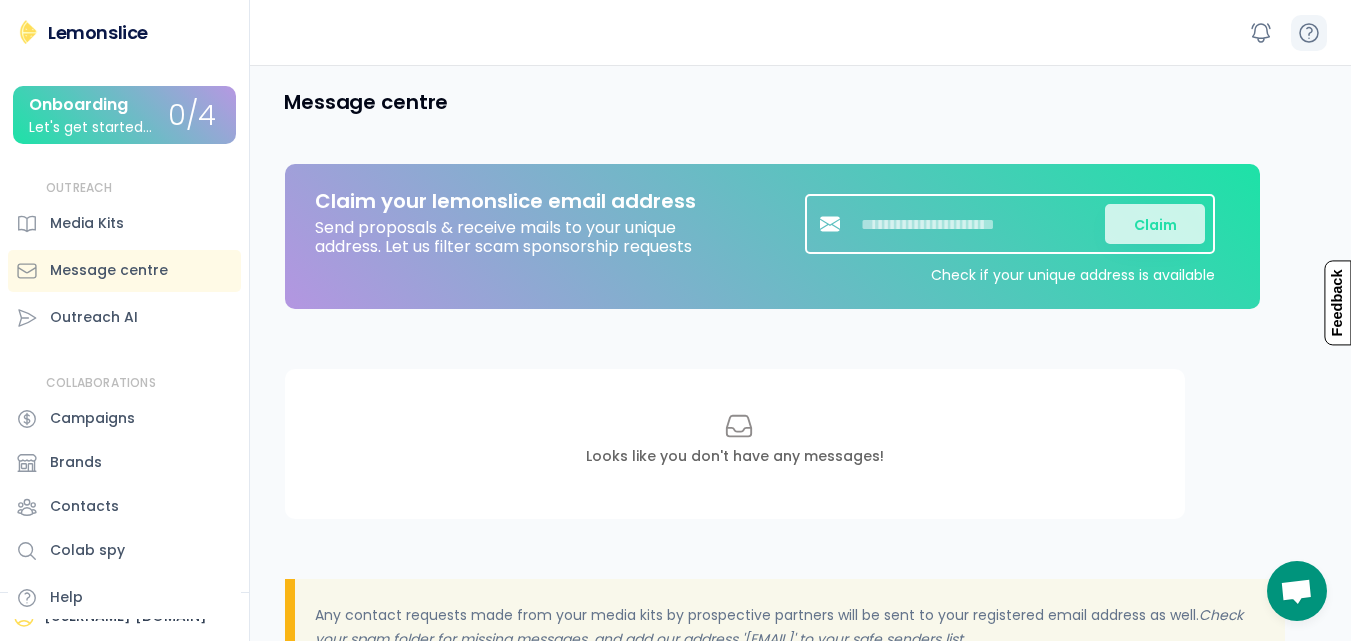 click 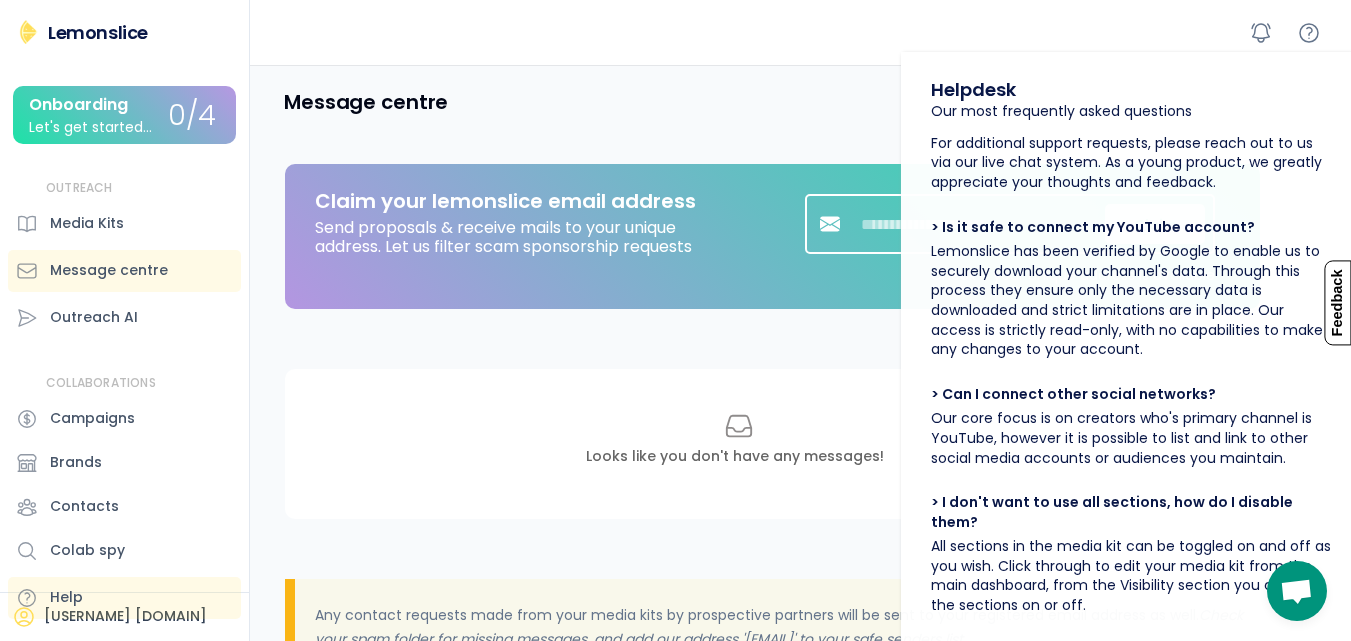 click 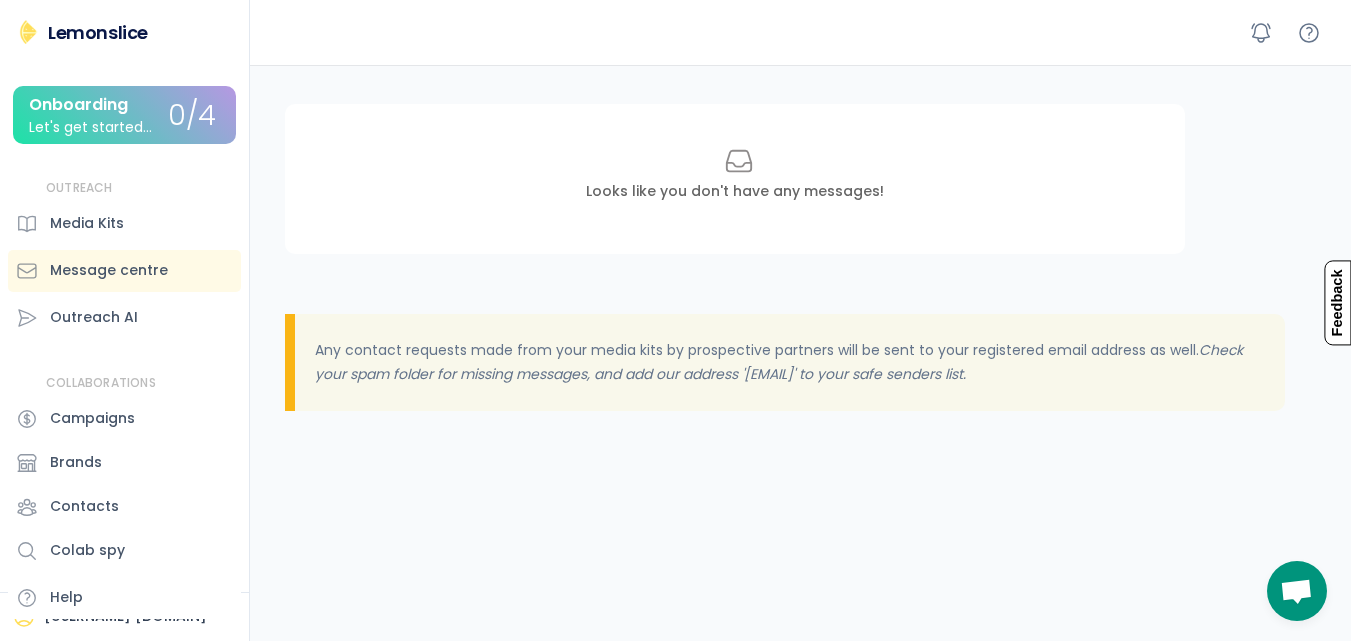 scroll, scrollTop: 200, scrollLeft: 0, axis: vertical 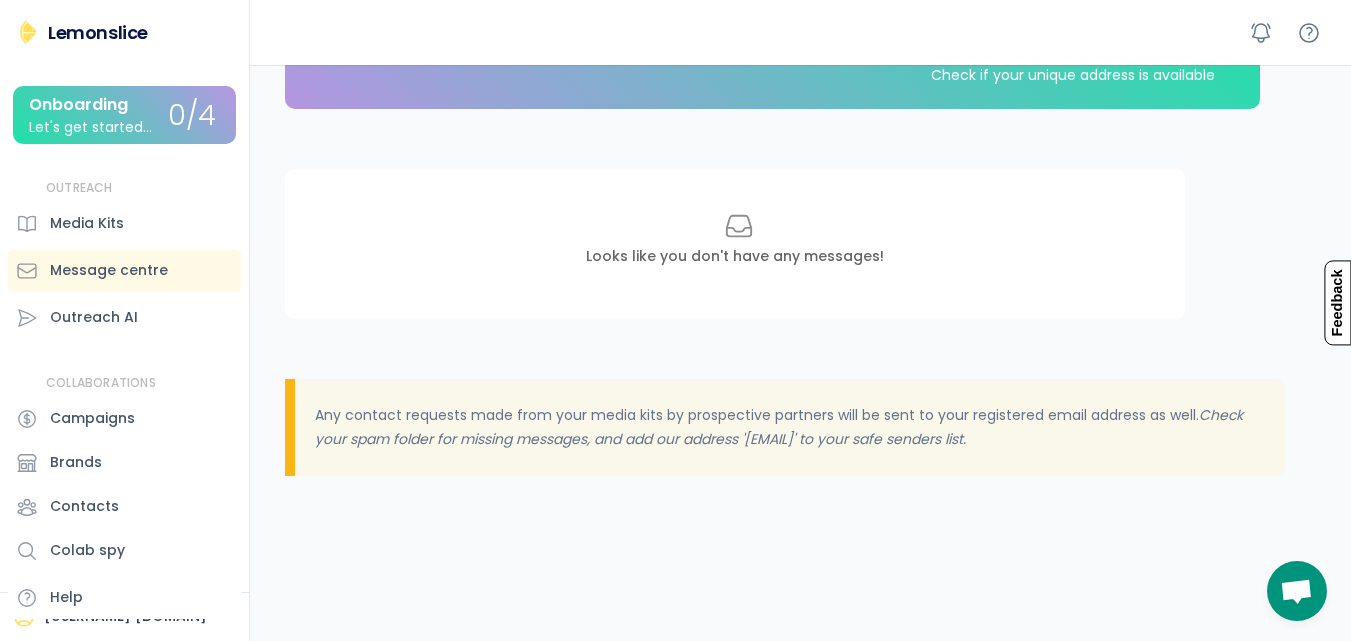click 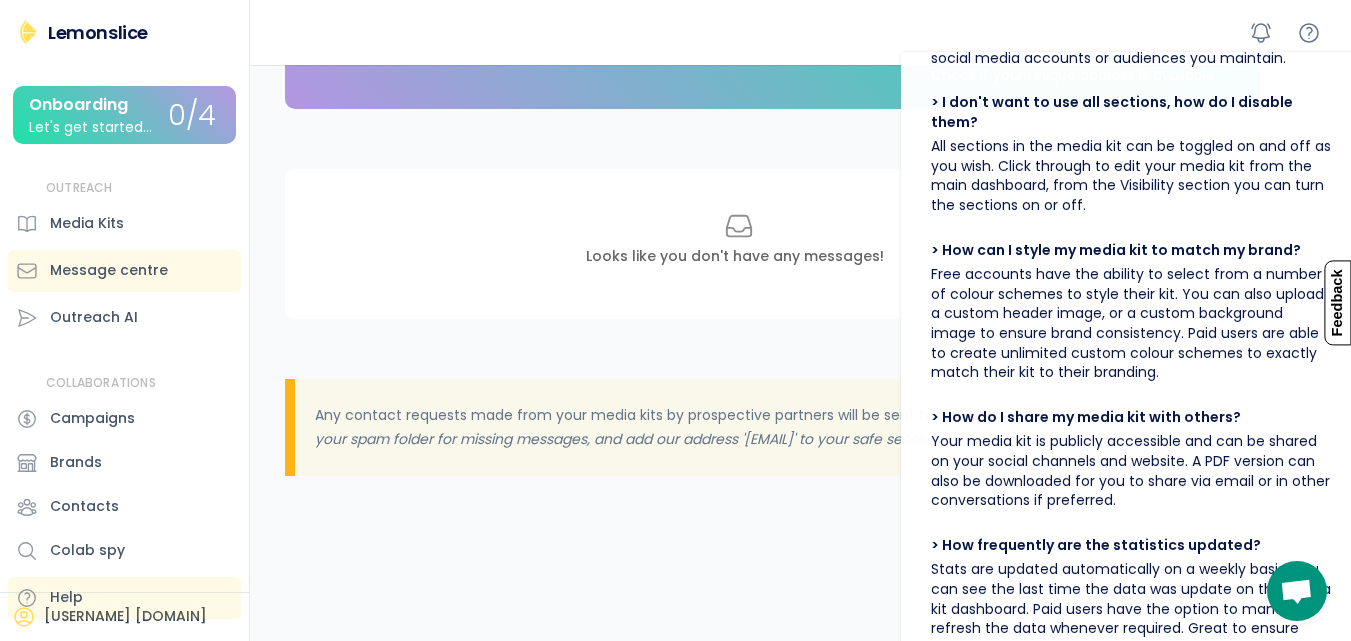 scroll, scrollTop: 467, scrollLeft: 0, axis: vertical 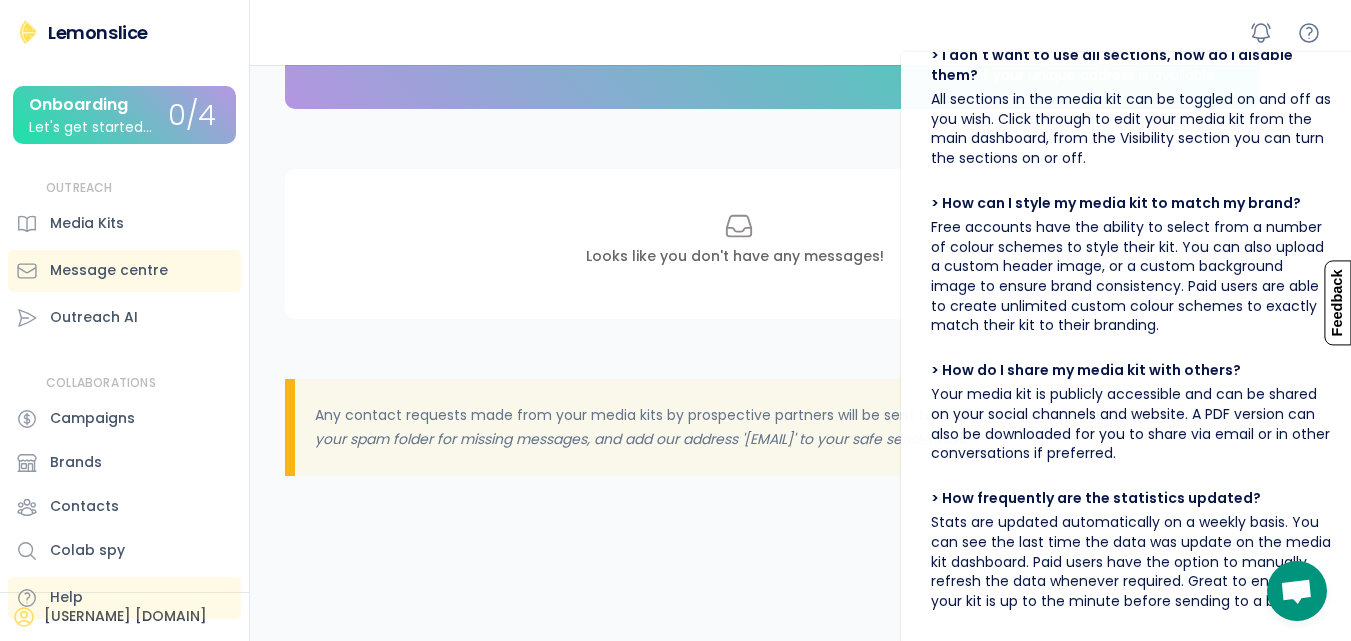 click on "Looks like you don't have any messages!" at bounding box center (735, 257) 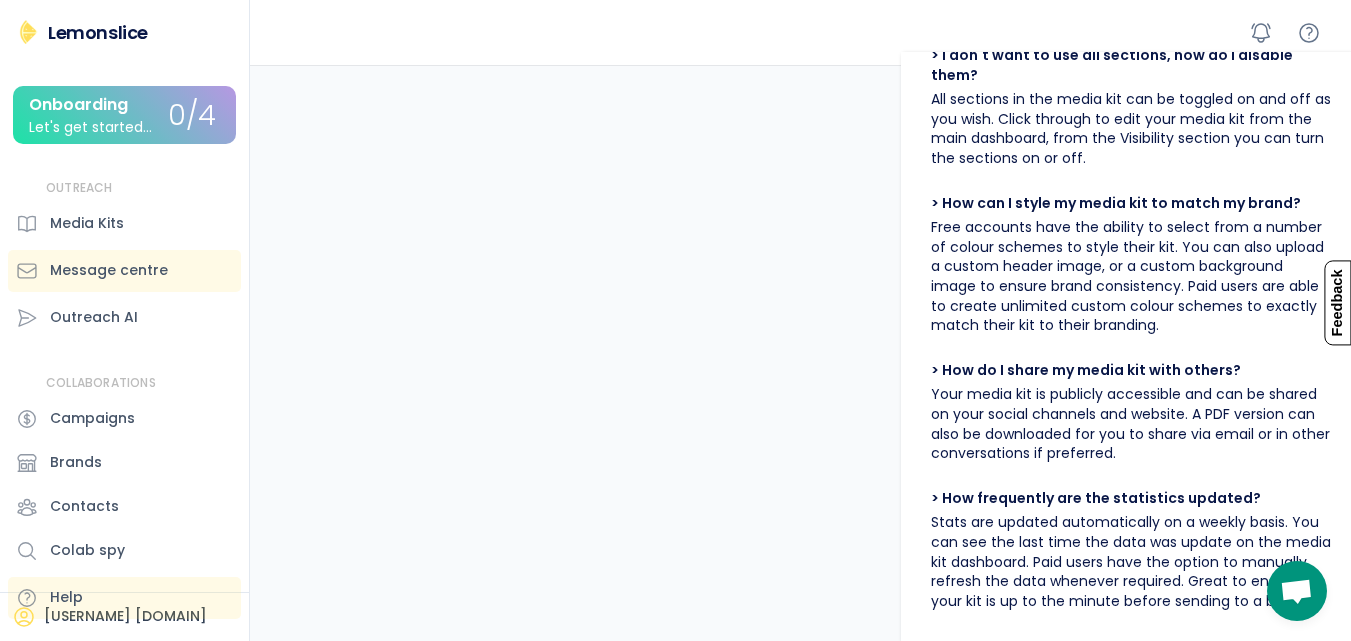 scroll, scrollTop: 624, scrollLeft: 0, axis: vertical 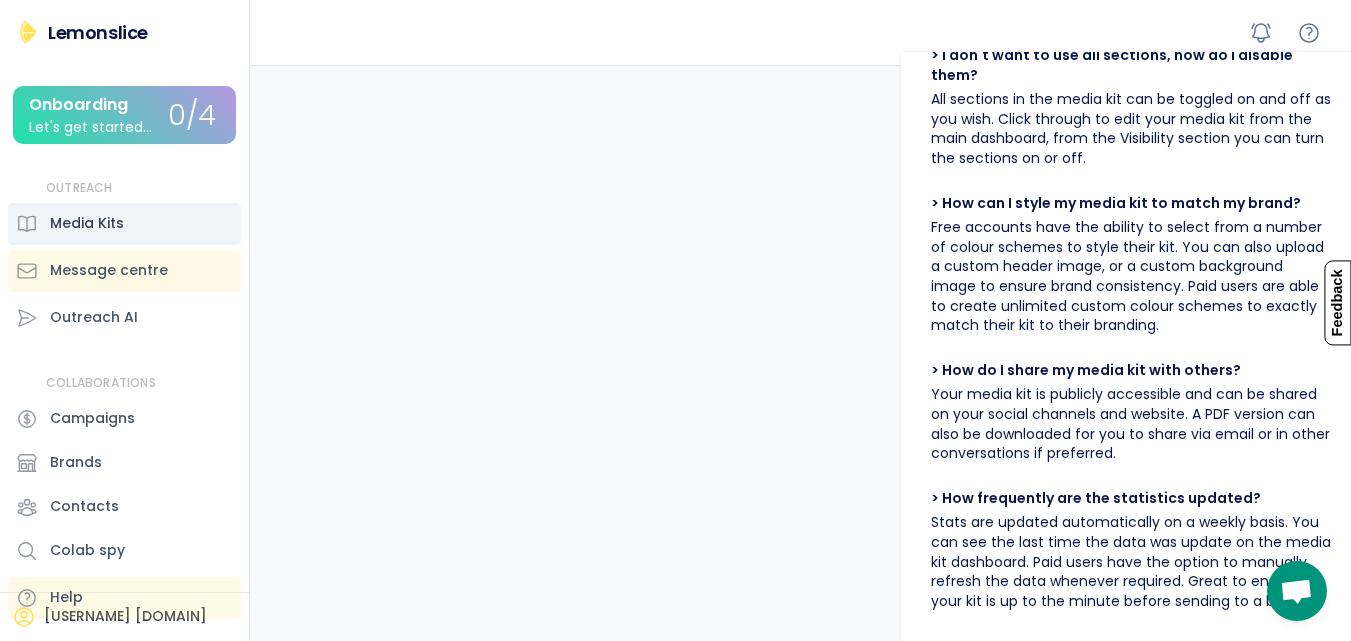 click on "Media Kits" at bounding box center (87, 223) 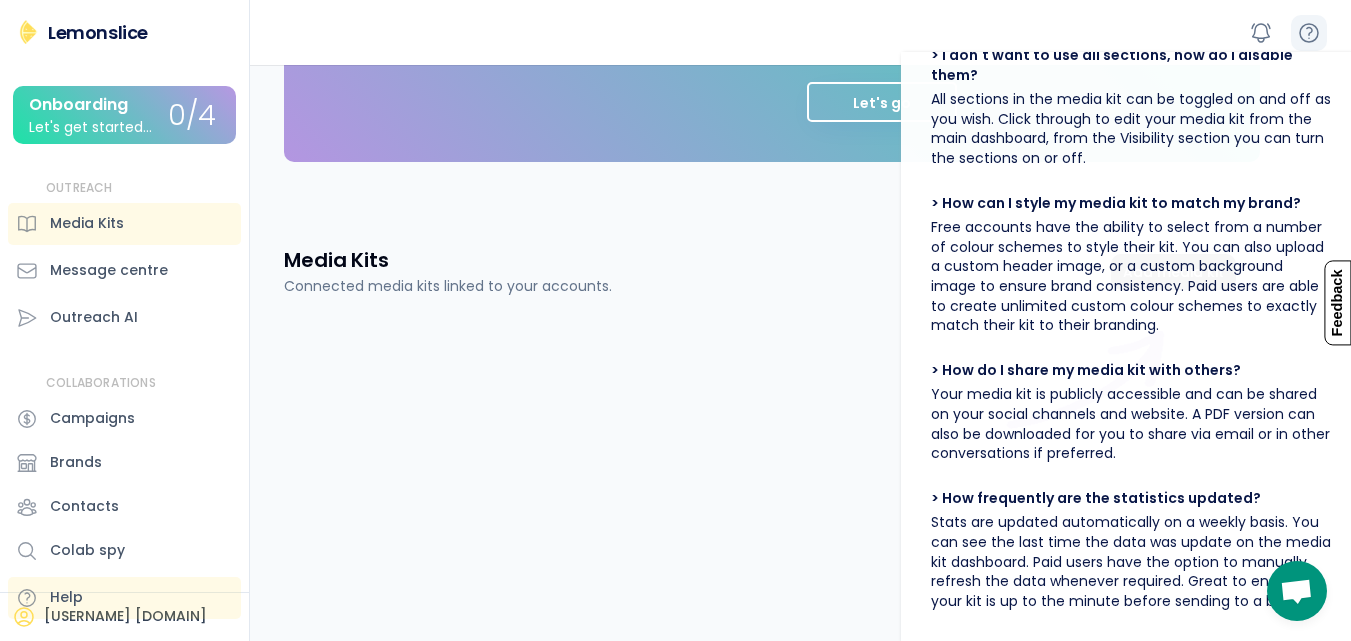 click 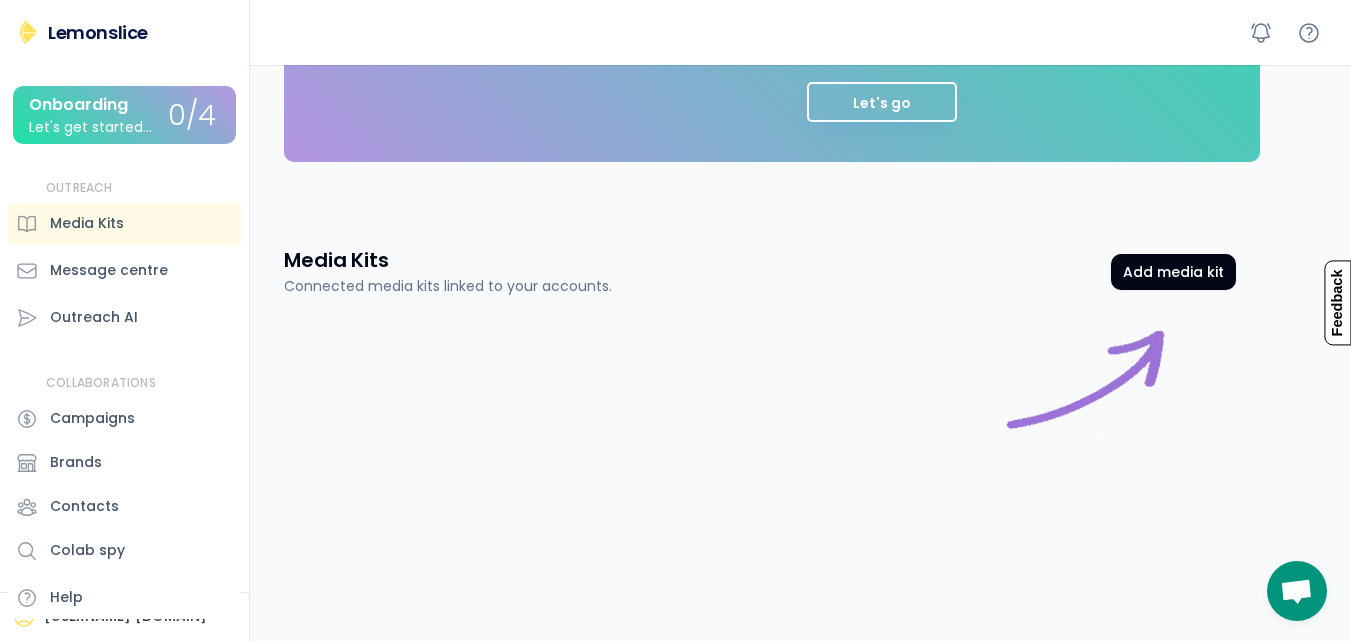 click on "Lemonslice" at bounding box center (98, 32) 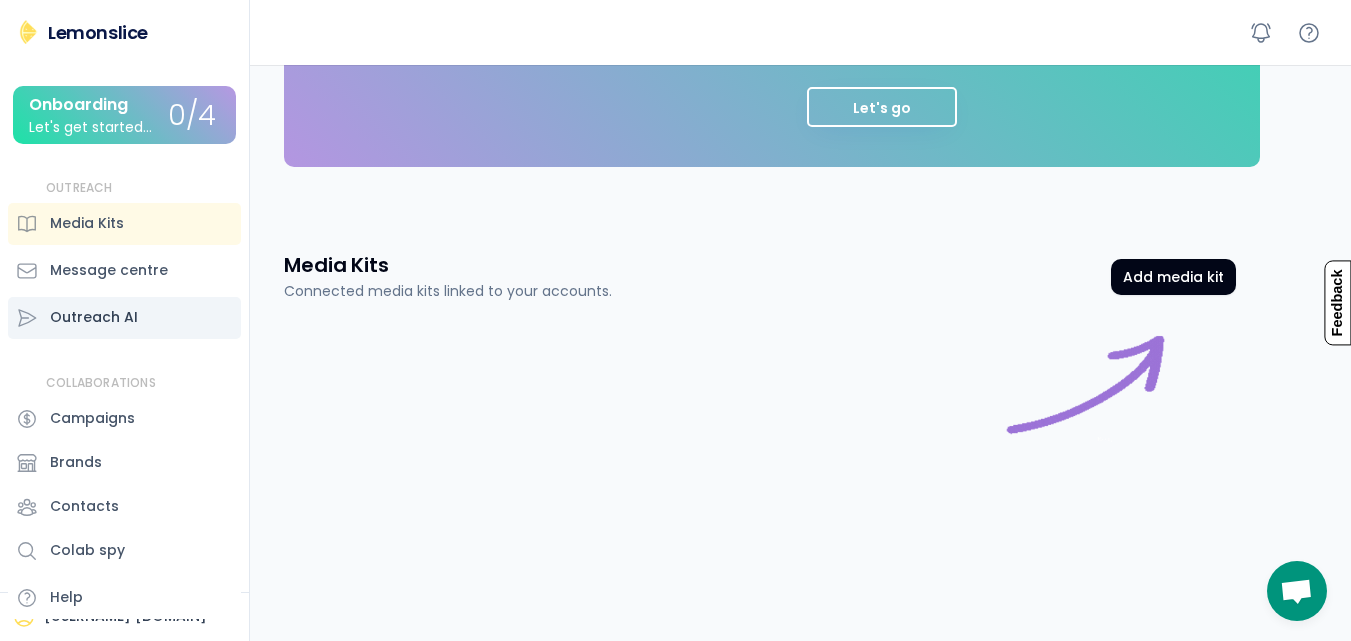 scroll, scrollTop: 624, scrollLeft: 0, axis: vertical 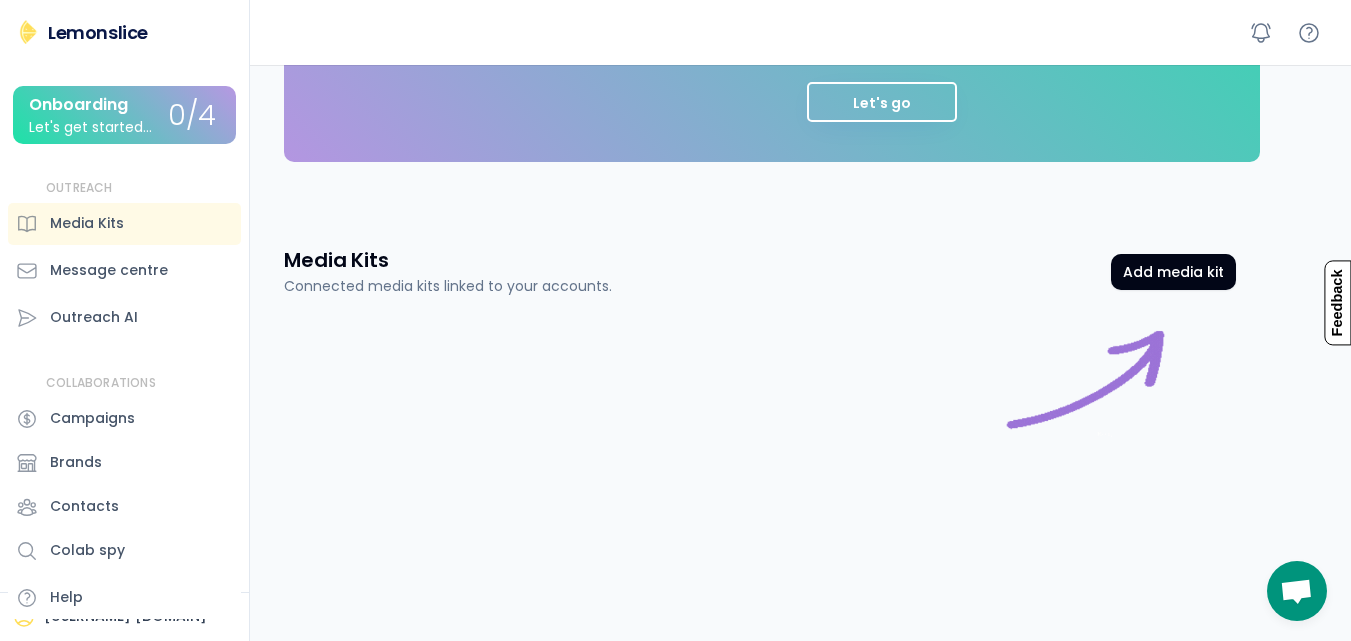 click on "[USERNAME] [DOMAIN]" at bounding box center (125, 617) 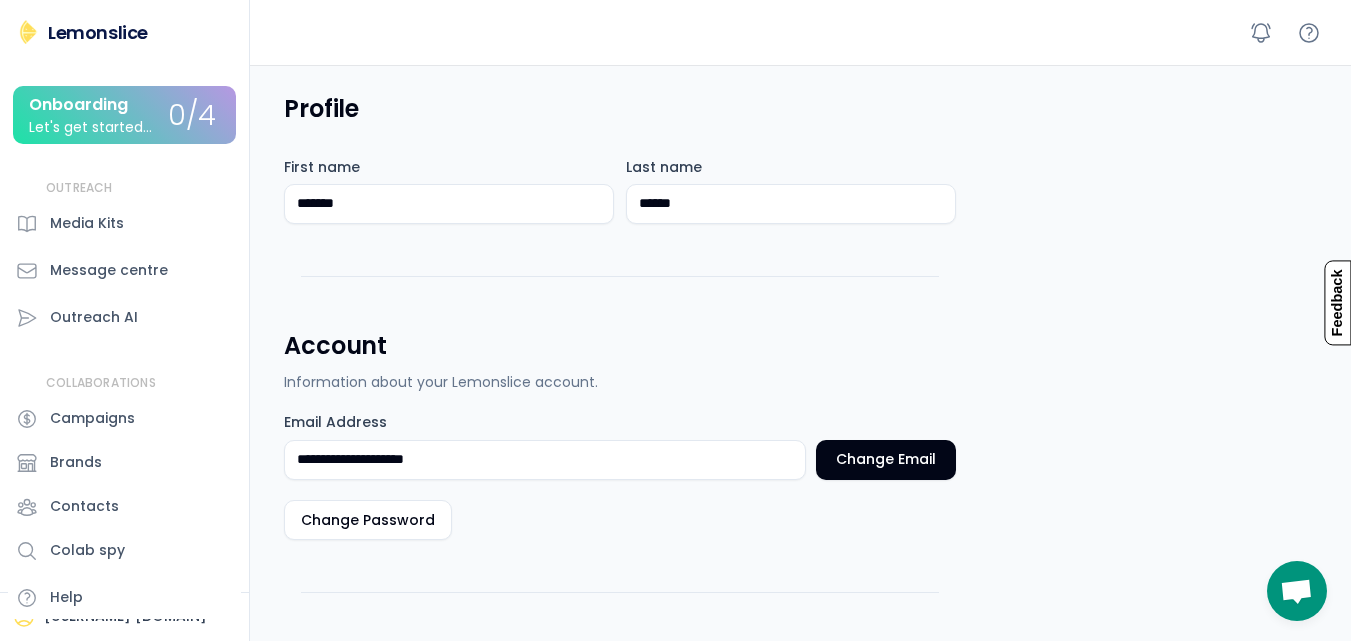 scroll, scrollTop: 0, scrollLeft: 0, axis: both 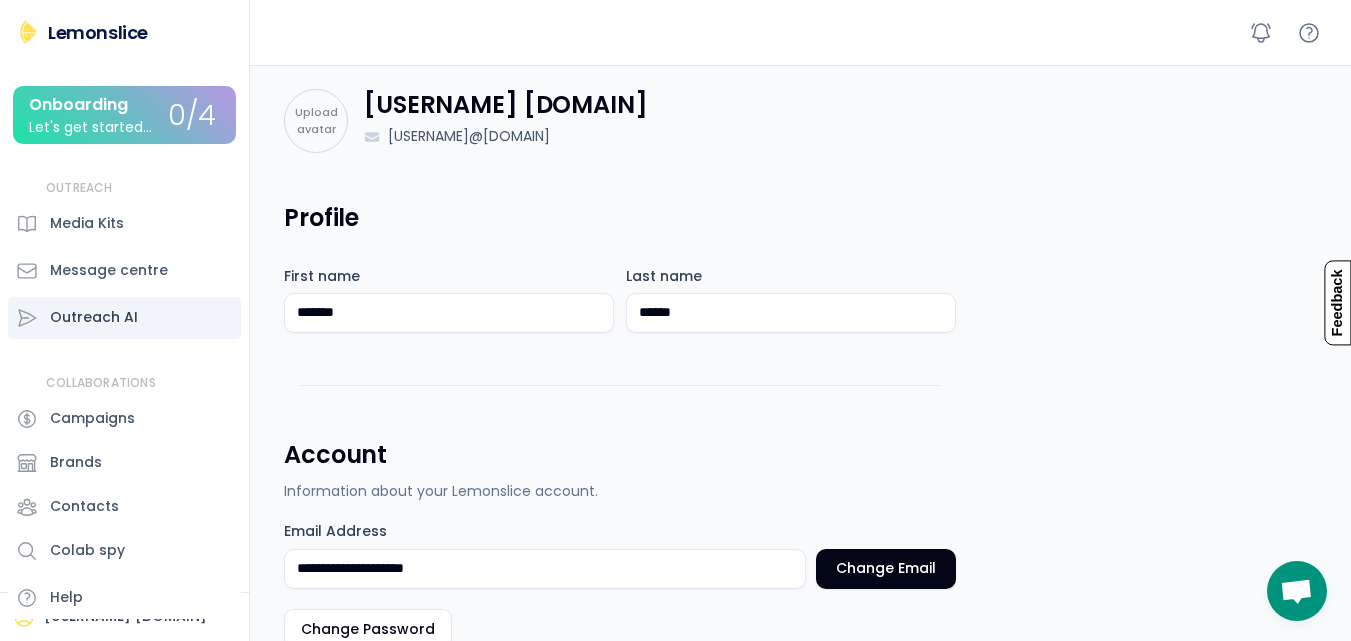 click on "Outreach AI" at bounding box center [94, 317] 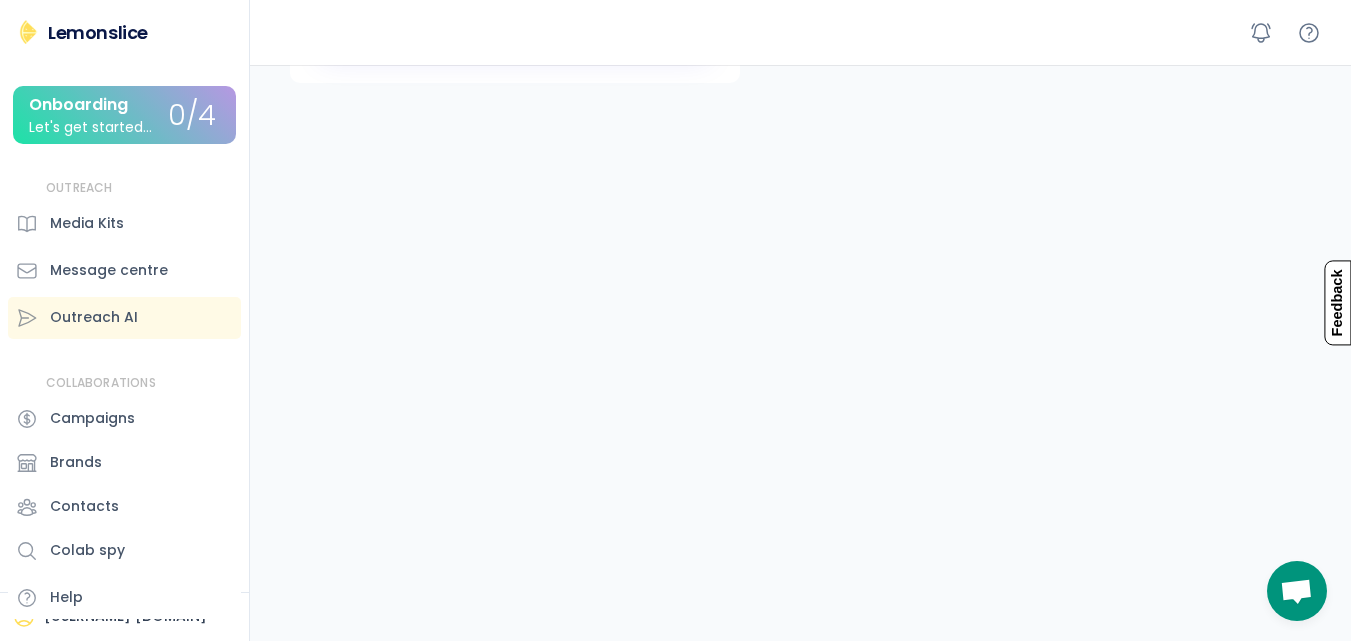 scroll, scrollTop: 624, scrollLeft: 0, axis: vertical 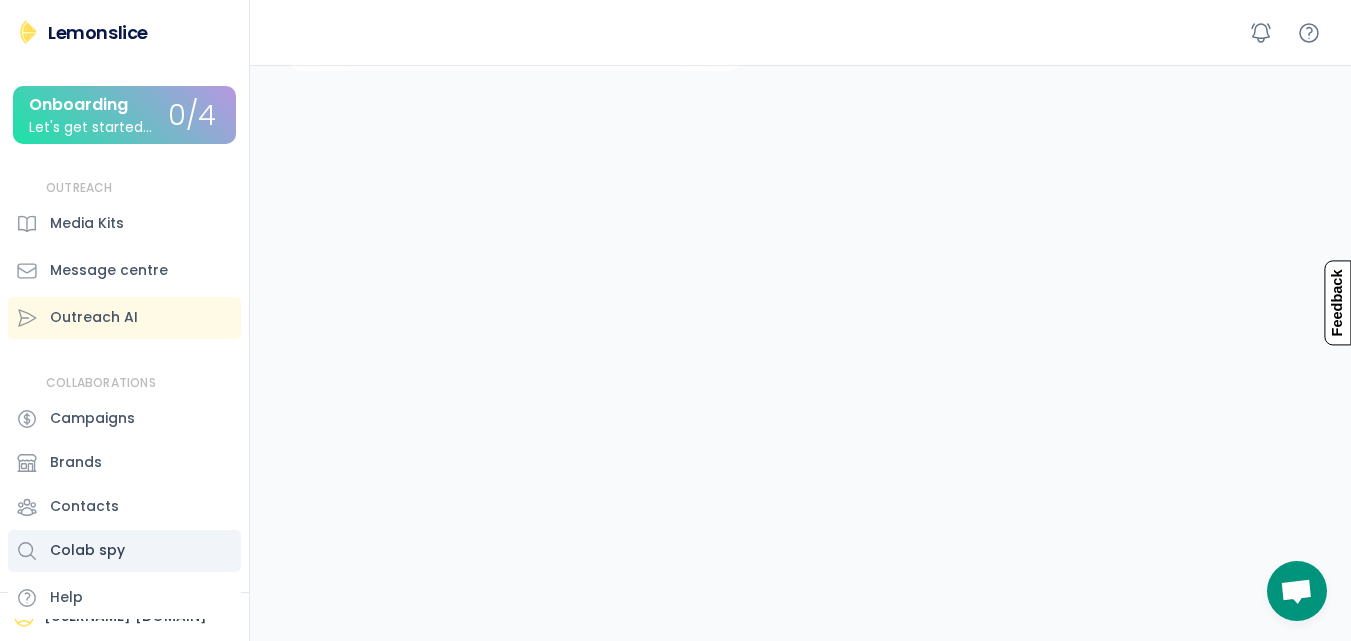 click on "Colab spy" at bounding box center (87, 550) 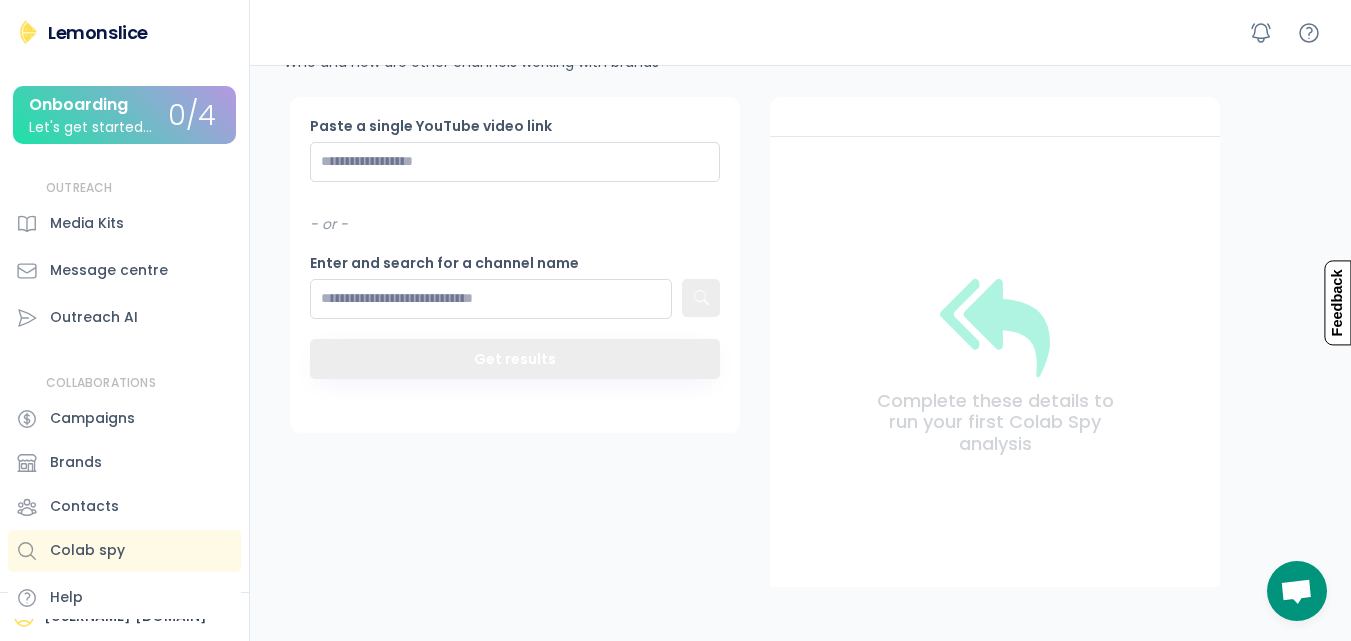 scroll, scrollTop: 0, scrollLeft: 0, axis: both 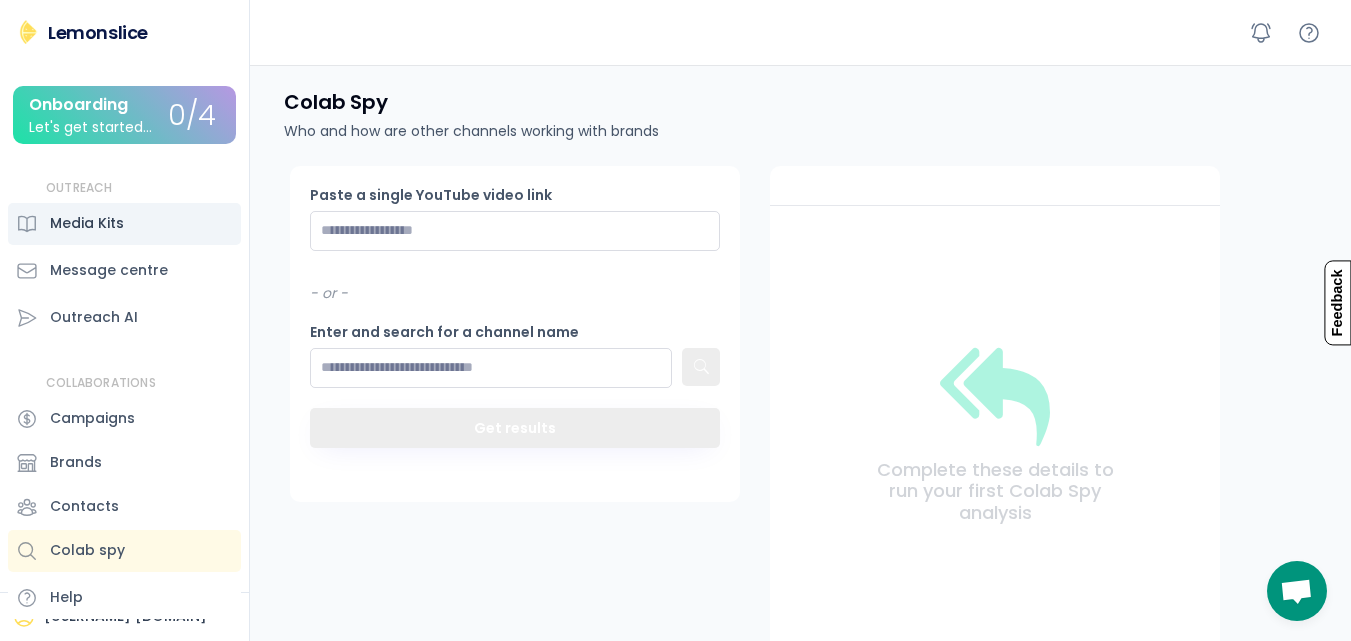click on "Media Kits" at bounding box center [124, 224] 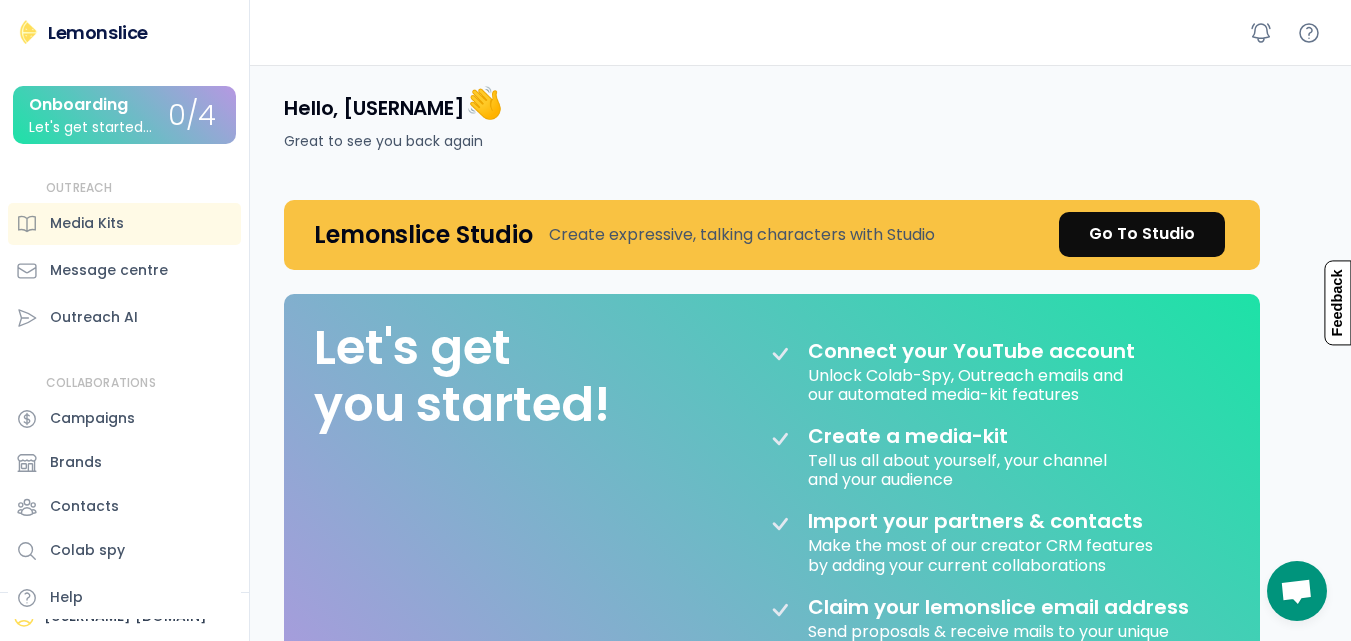 scroll, scrollTop: 0, scrollLeft: 0, axis: both 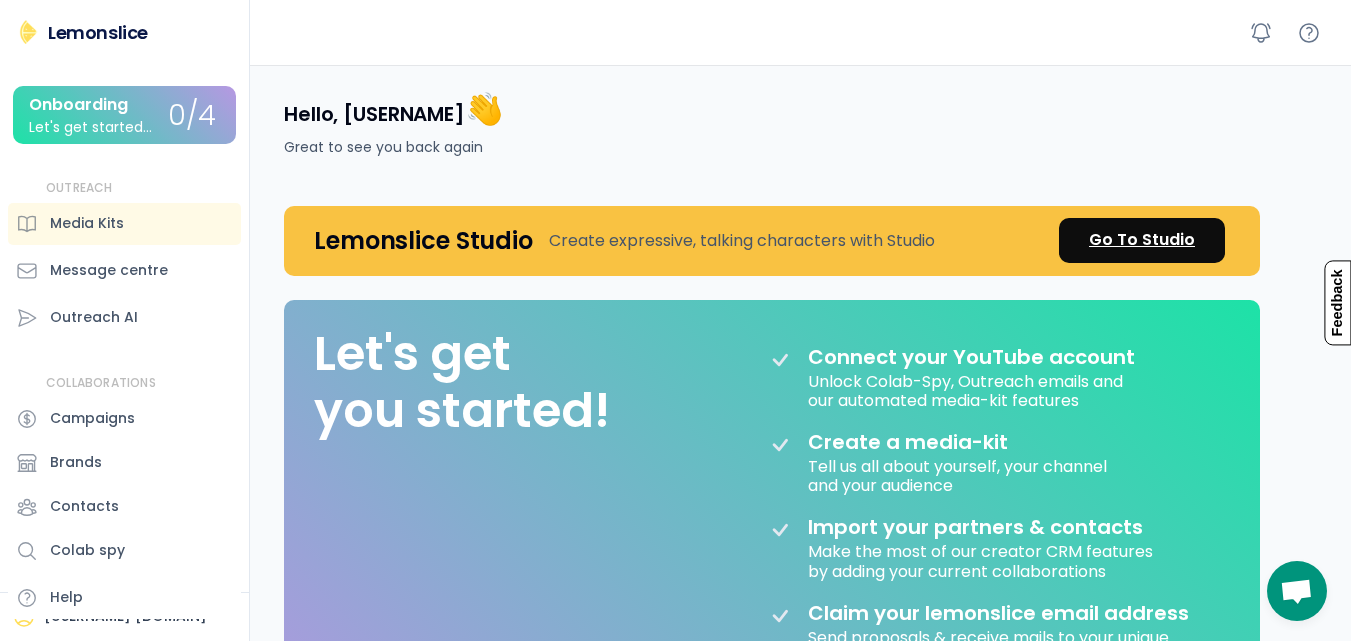 click on "Go To Studio" at bounding box center (1142, 240) 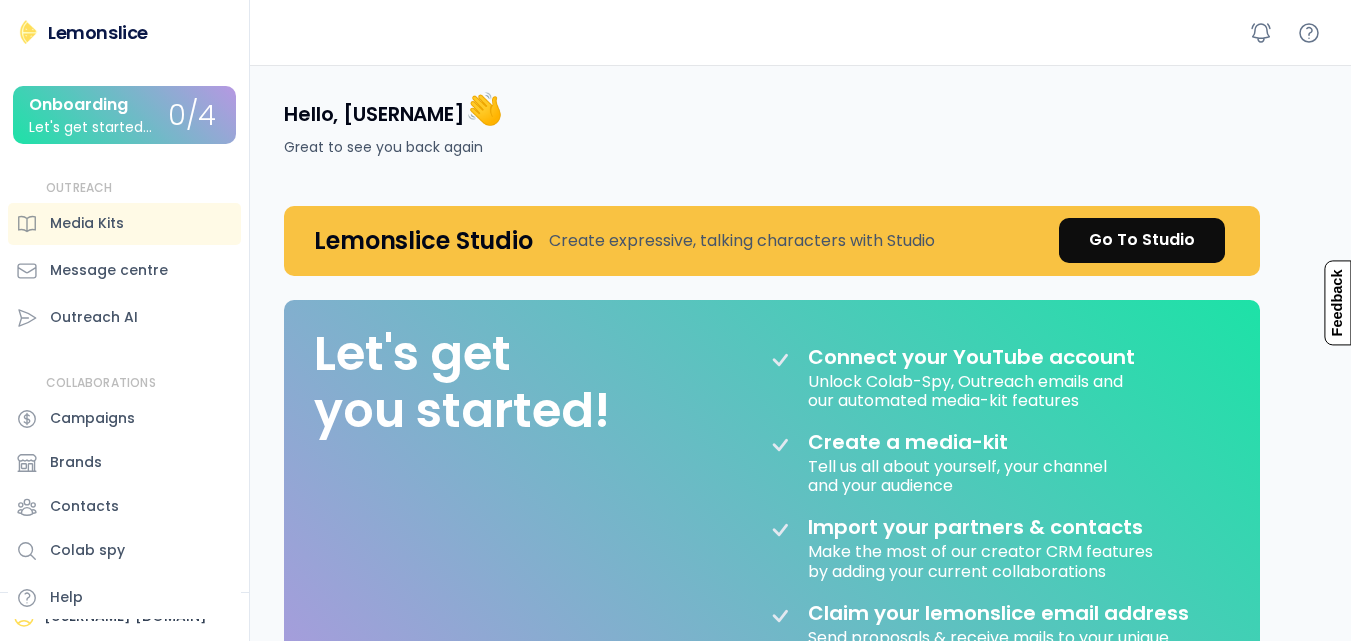 scroll, scrollTop: 0, scrollLeft: 0, axis: both 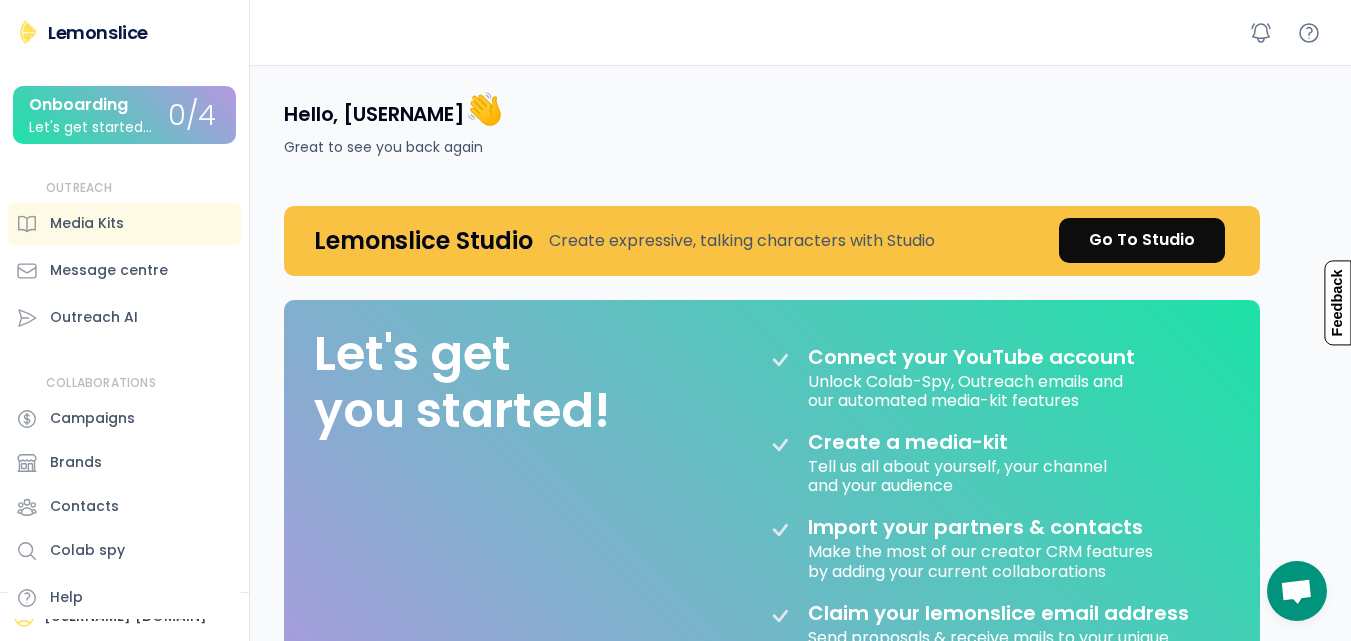 click on "COLLABORATIONS    Campaigns    Brands    Contacts    Colab spy    Help" at bounding box center [124, 498] 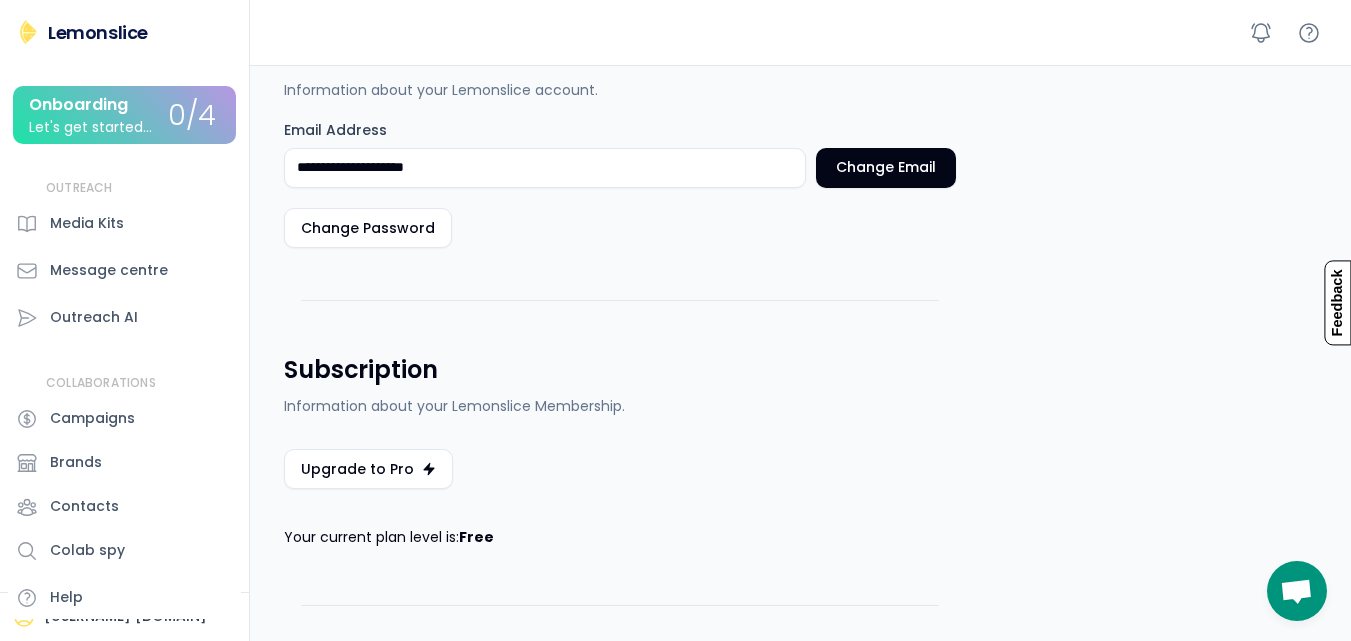 scroll, scrollTop: 600, scrollLeft: 0, axis: vertical 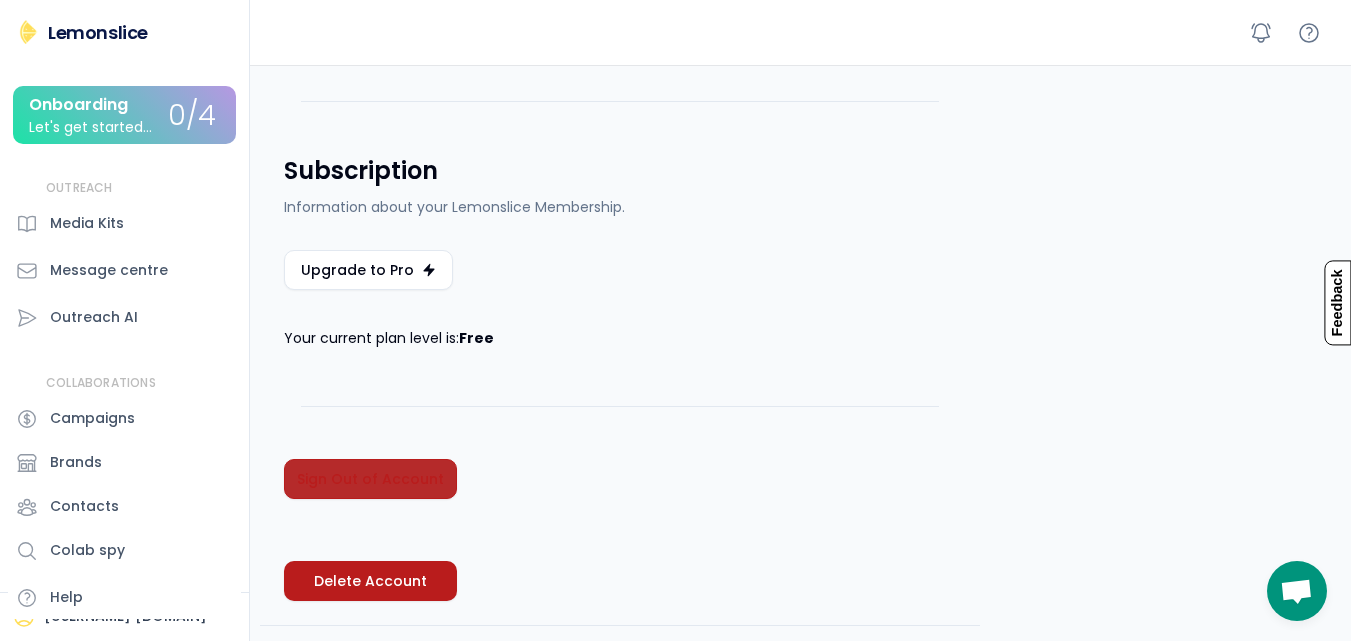 click on "Sign Out of Account" at bounding box center (370, 479) 